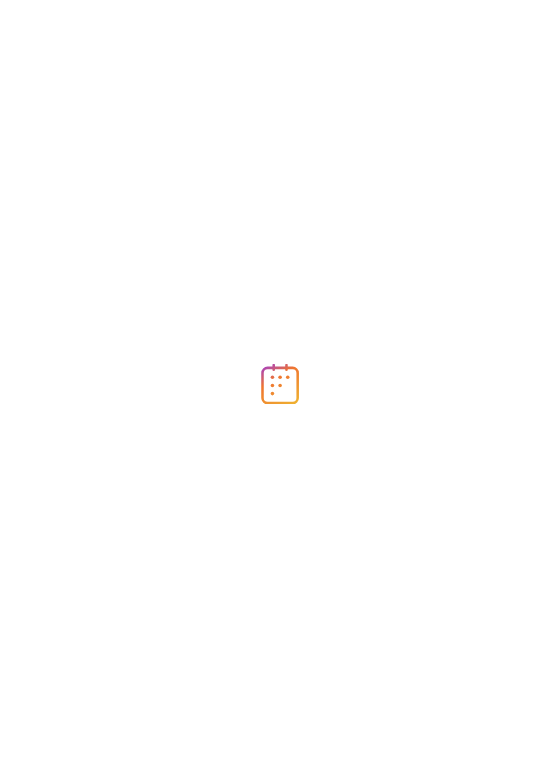 scroll, scrollTop: 0, scrollLeft: 0, axis: both 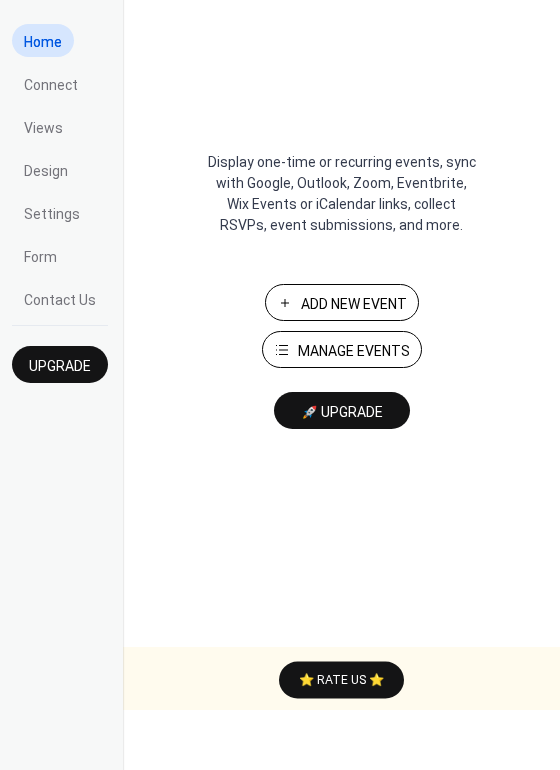 click on "Manage Events" at bounding box center (354, 351) 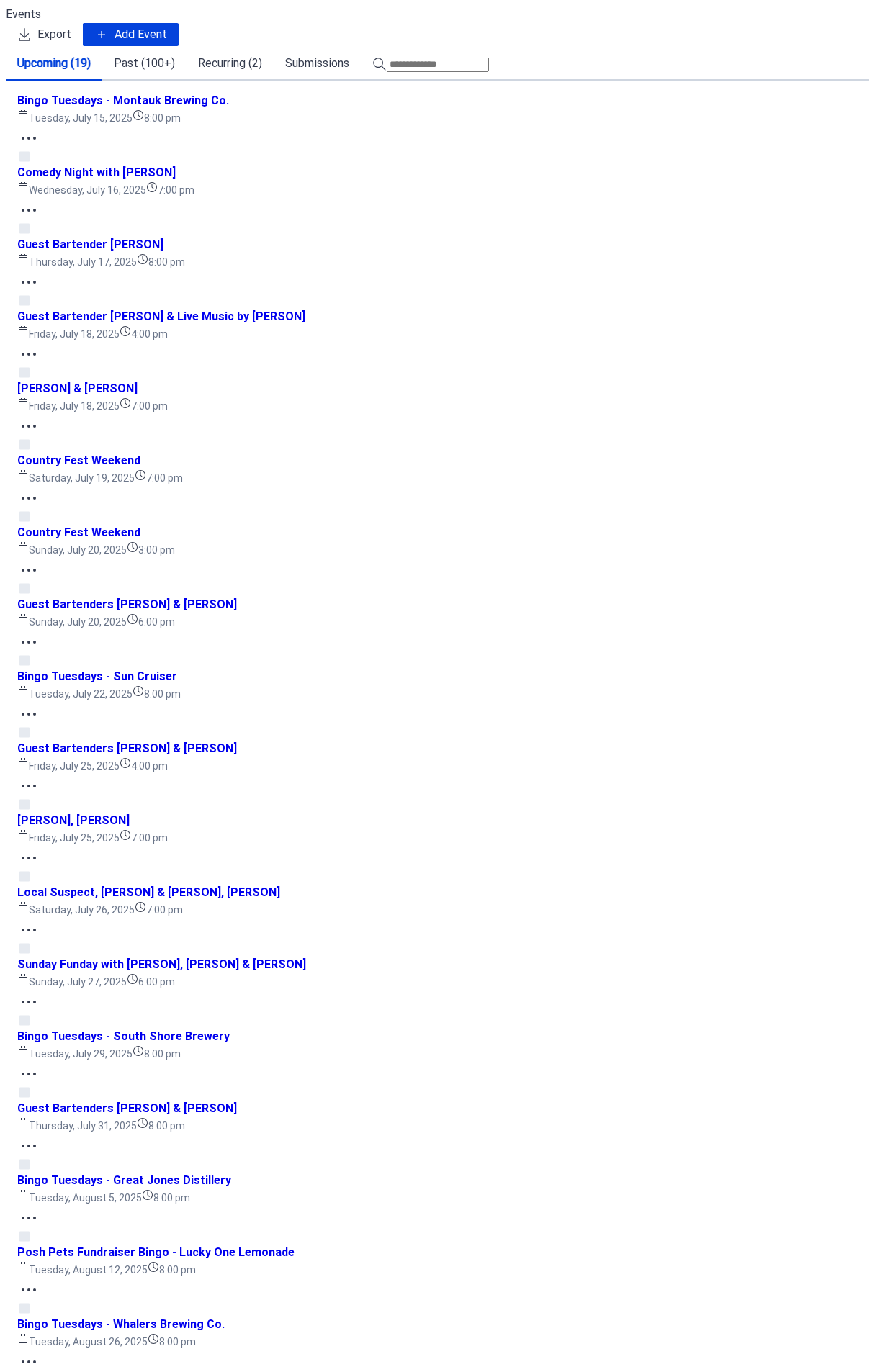 scroll, scrollTop: 0, scrollLeft: 0, axis: both 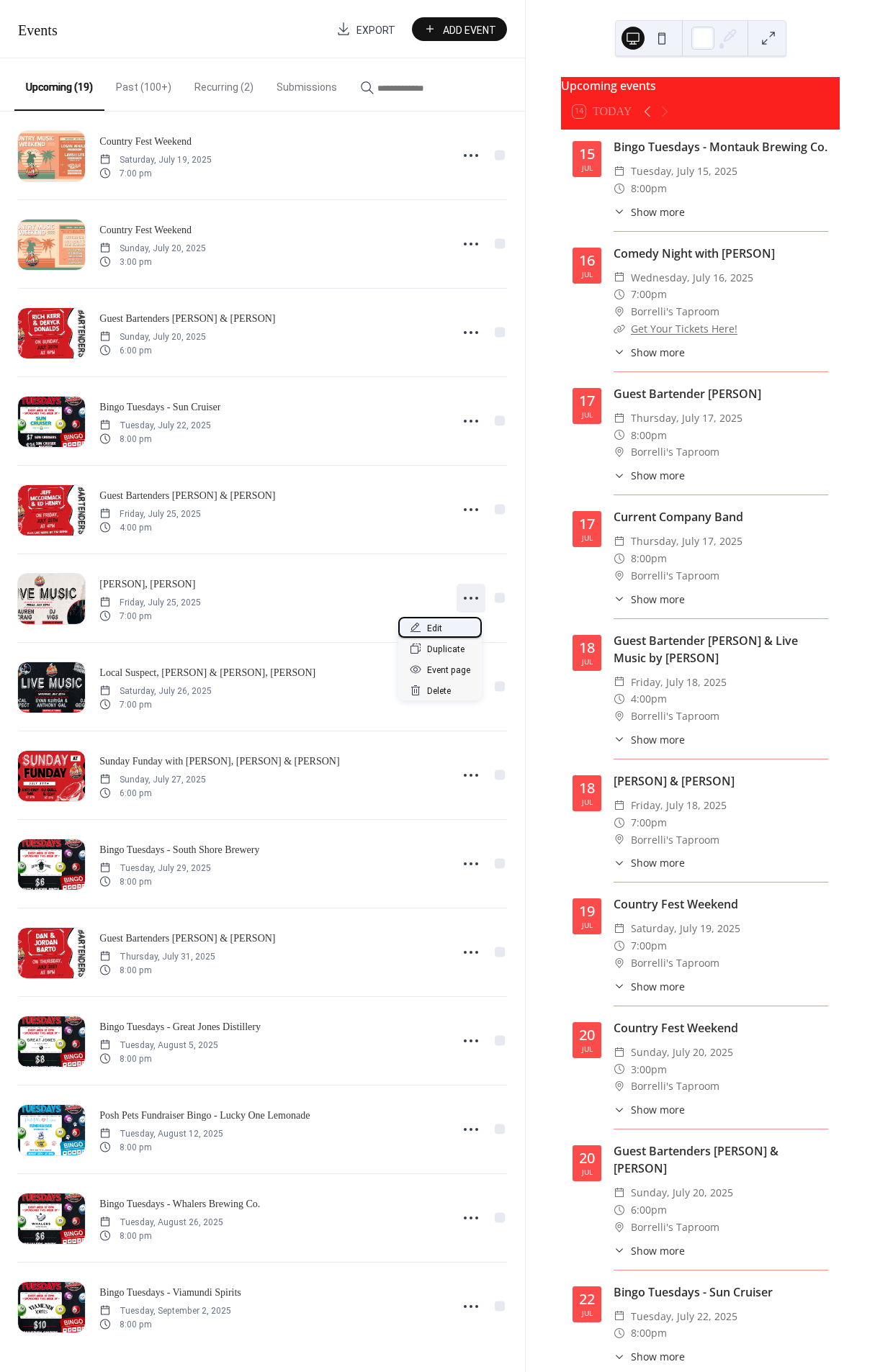 click on "Edit" at bounding box center (440, 627) 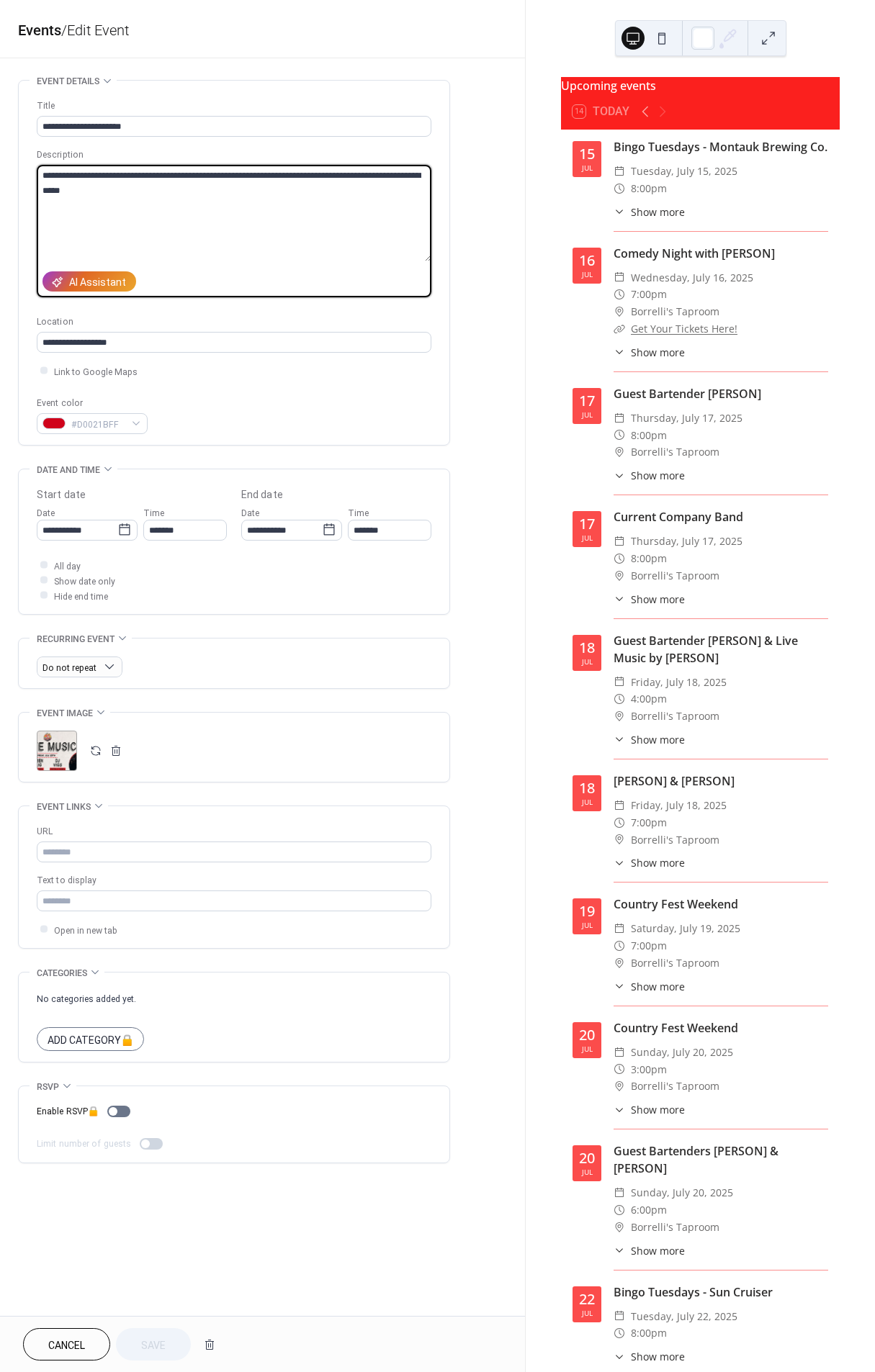click on "**********" at bounding box center (234, 213) 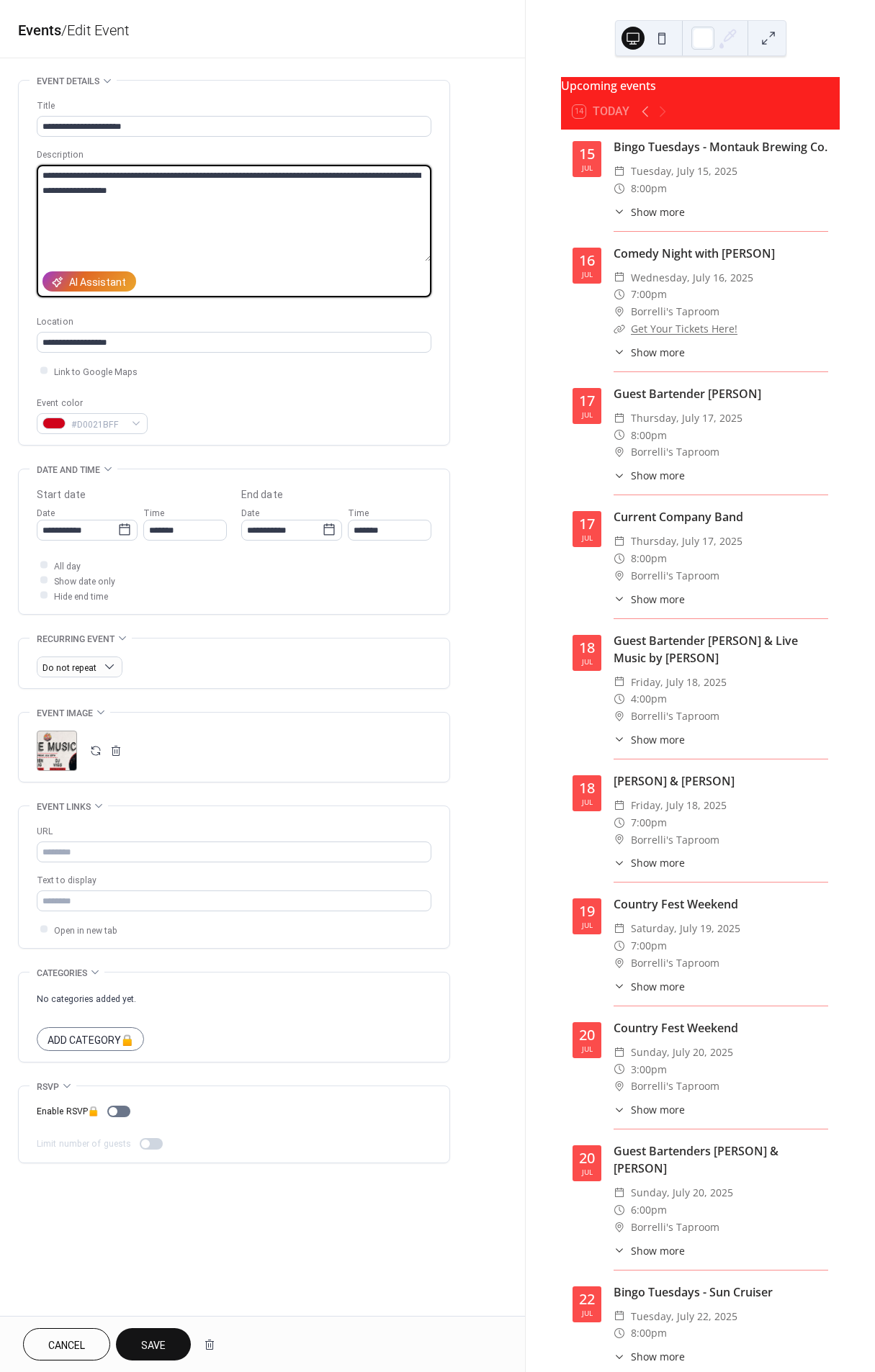 click on "**********" at bounding box center [234, 213] 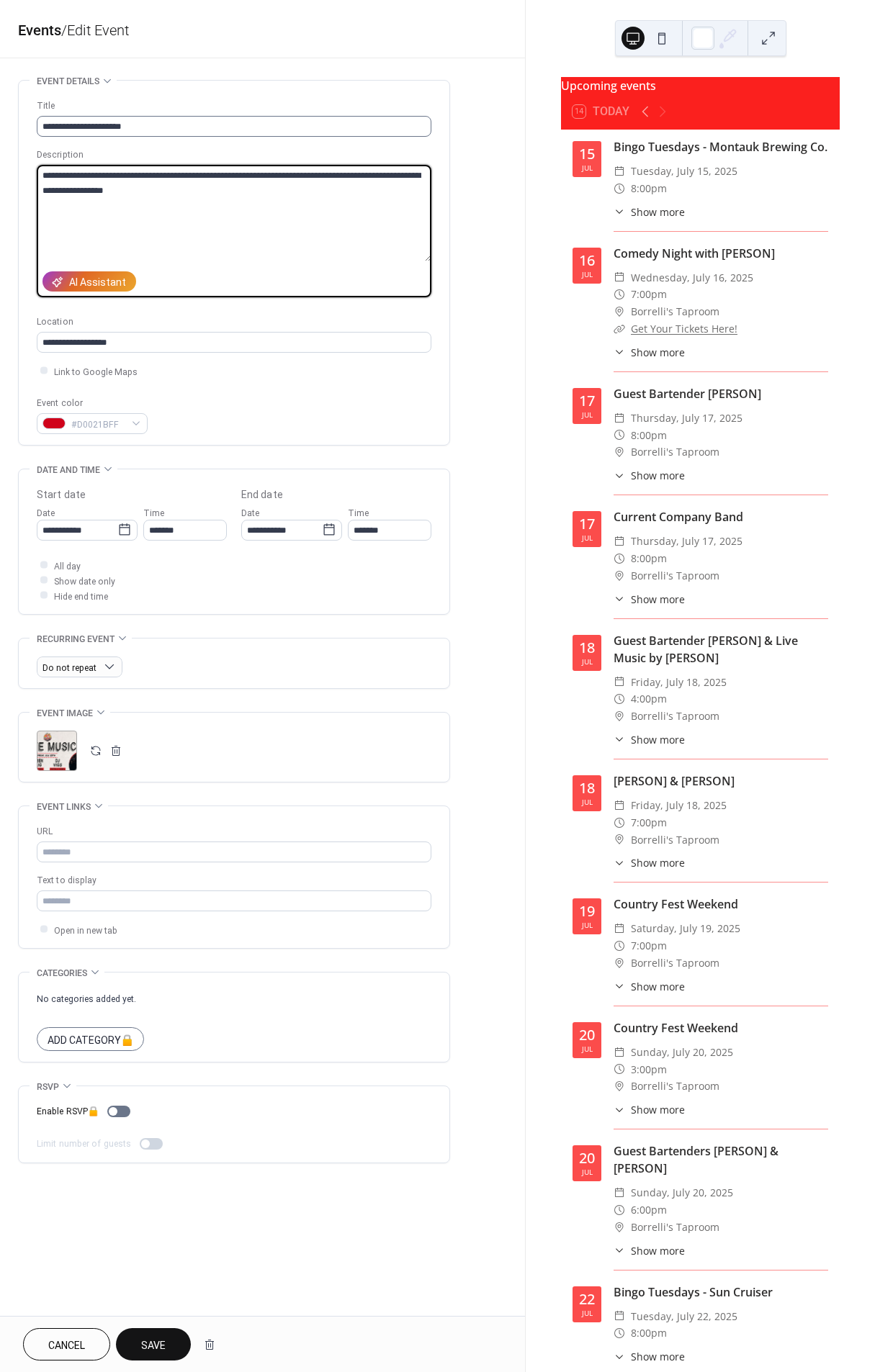 type on "**********" 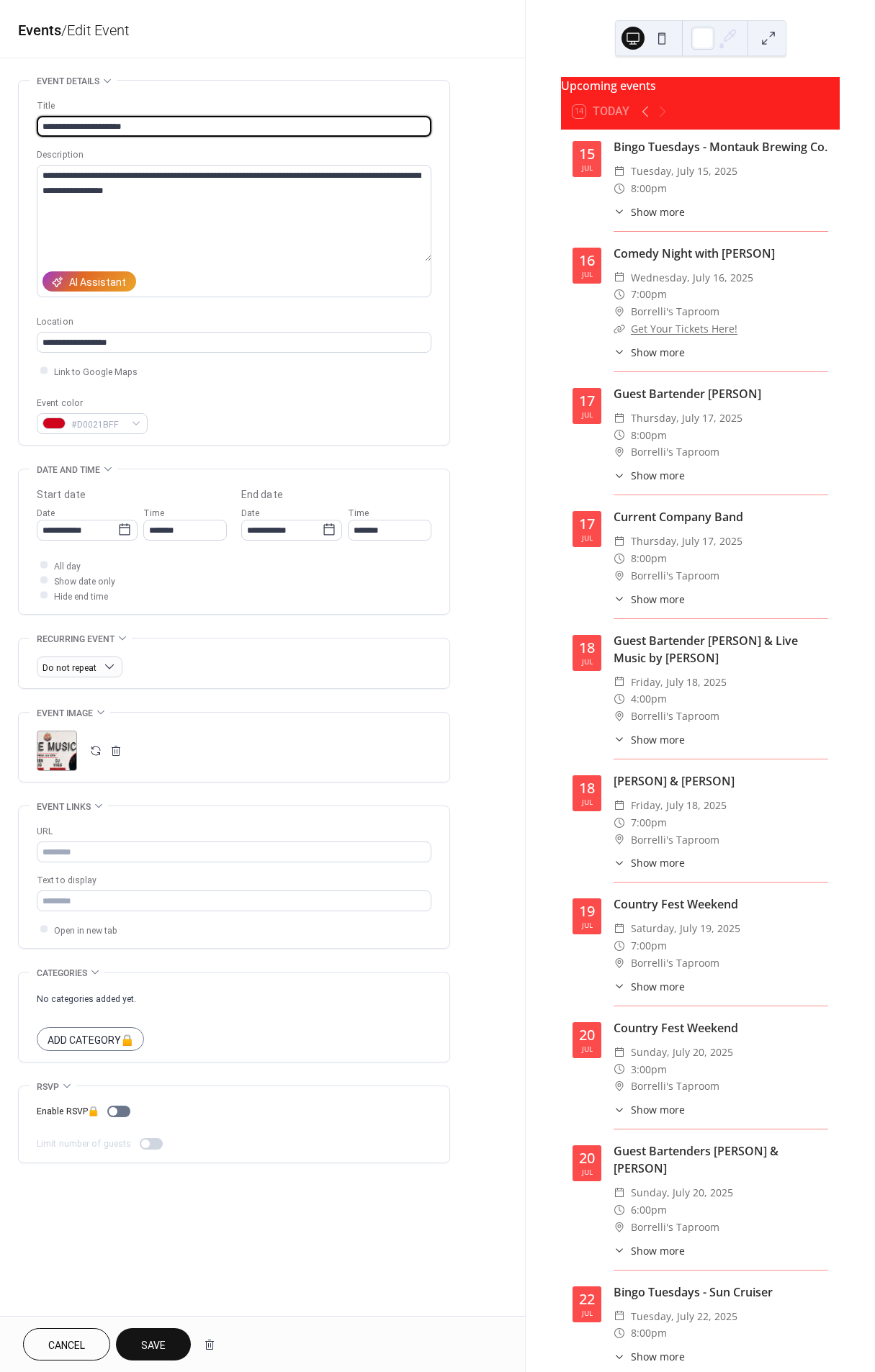 drag, startPoint x: 101, startPoint y: 124, endPoint x: 102, endPoint y: 146, distance: 22.022716 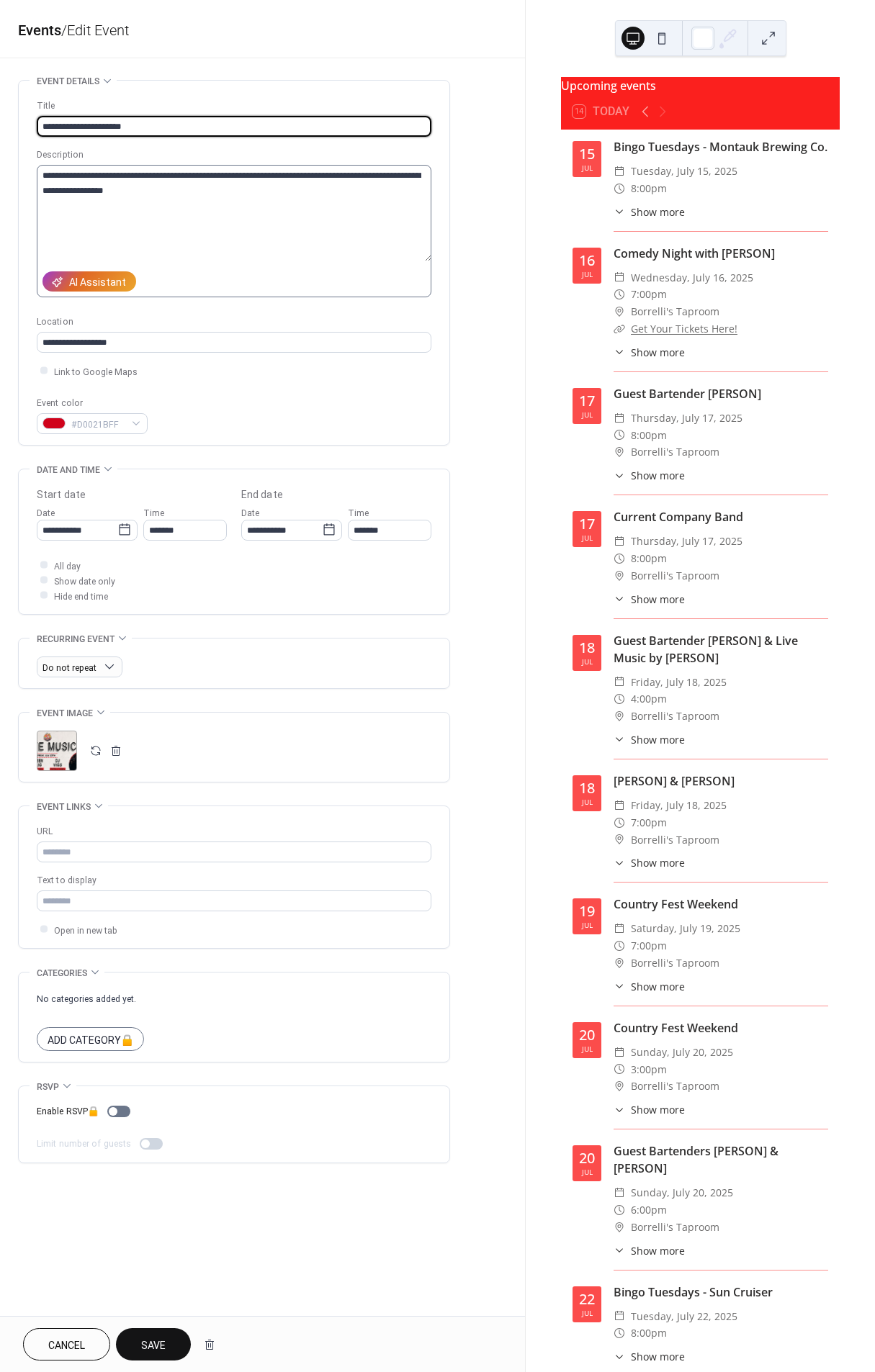 drag, startPoint x: 93, startPoint y: 122, endPoint x: 96, endPoint y: 186, distance: 64.07027 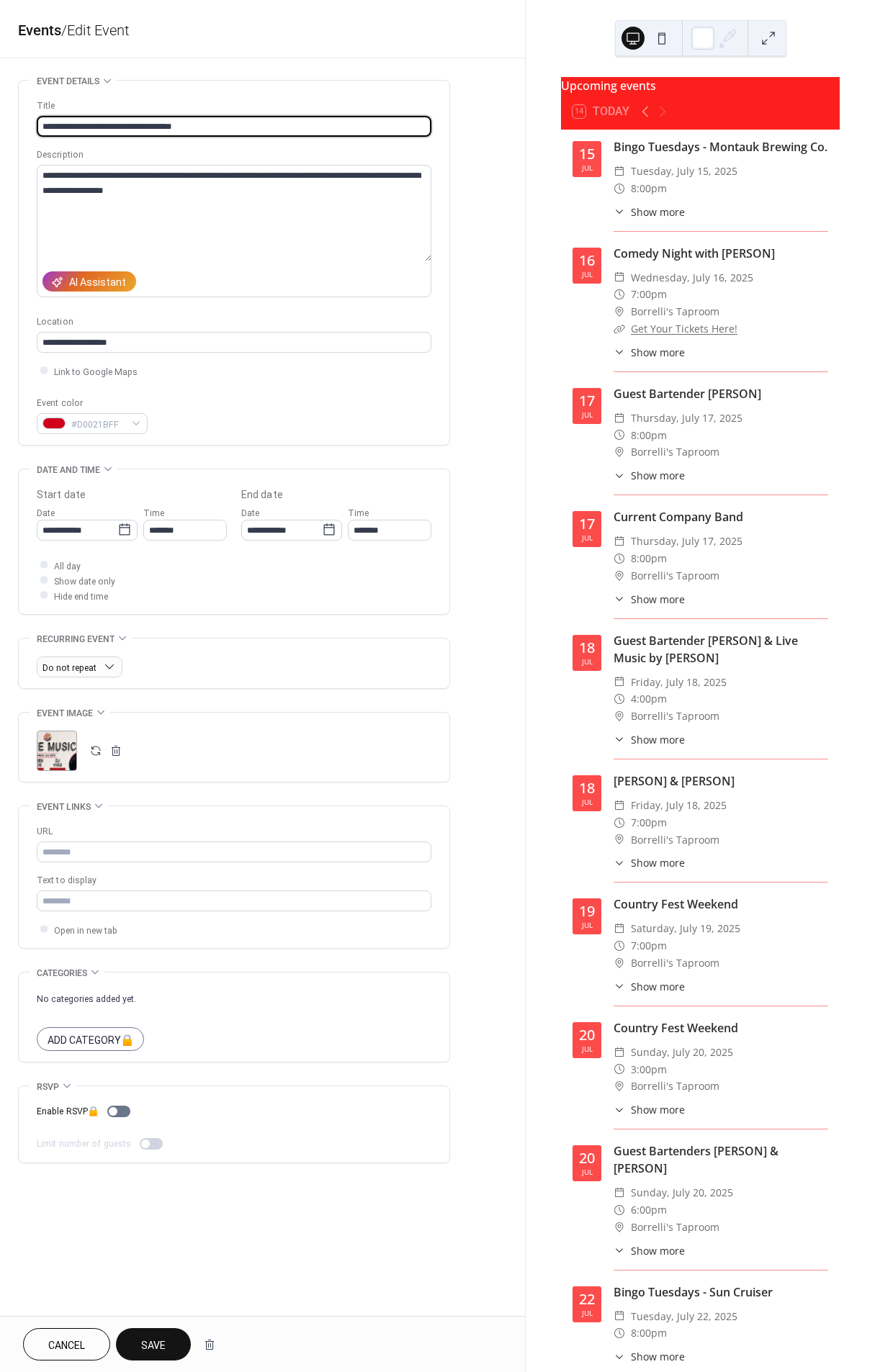 drag, startPoint x: 223, startPoint y: 126, endPoint x: 88, endPoint y: 130, distance: 135.05925 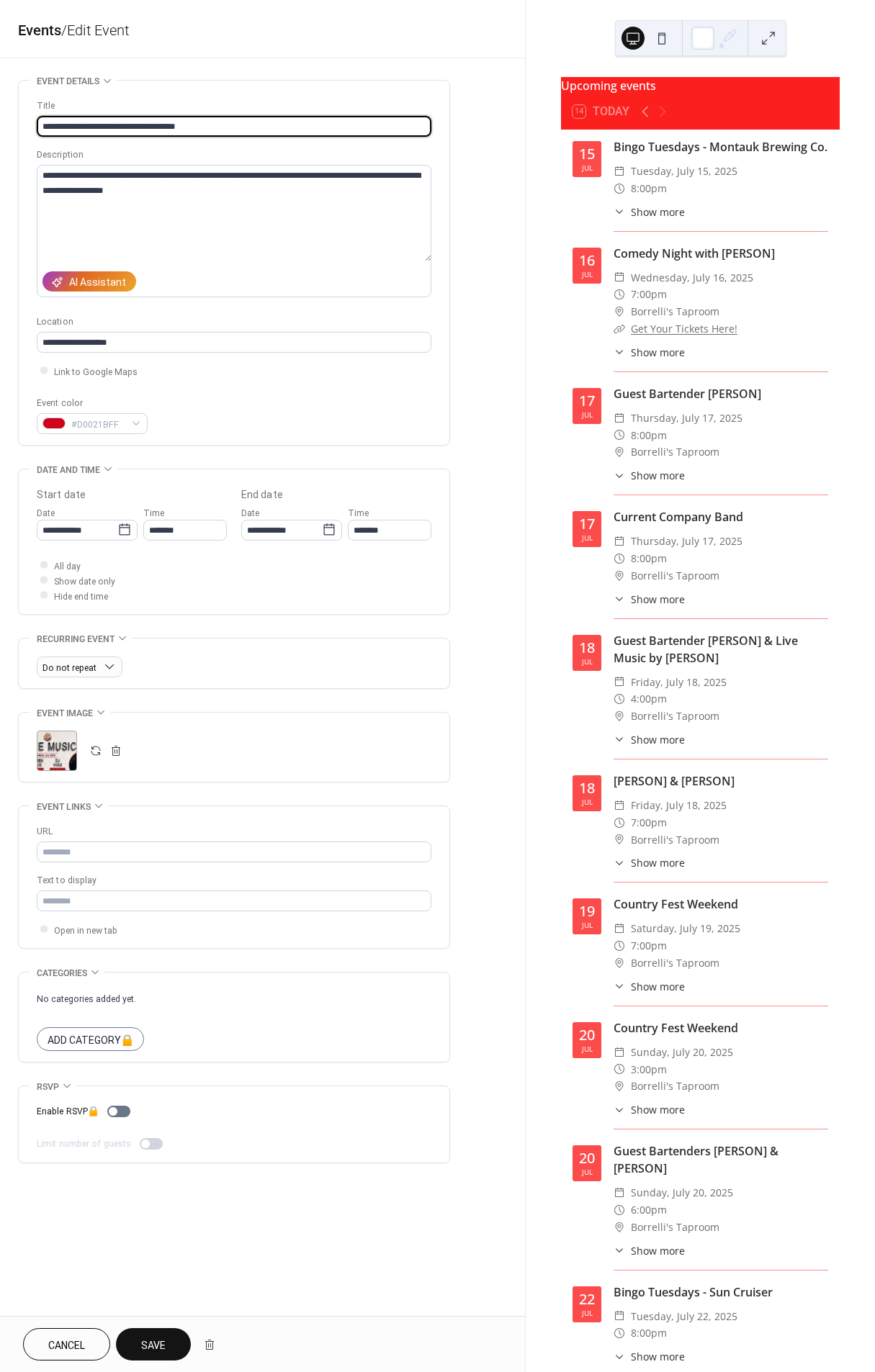 drag, startPoint x: 202, startPoint y: 119, endPoint x: 295, endPoint y: 119, distance: 93 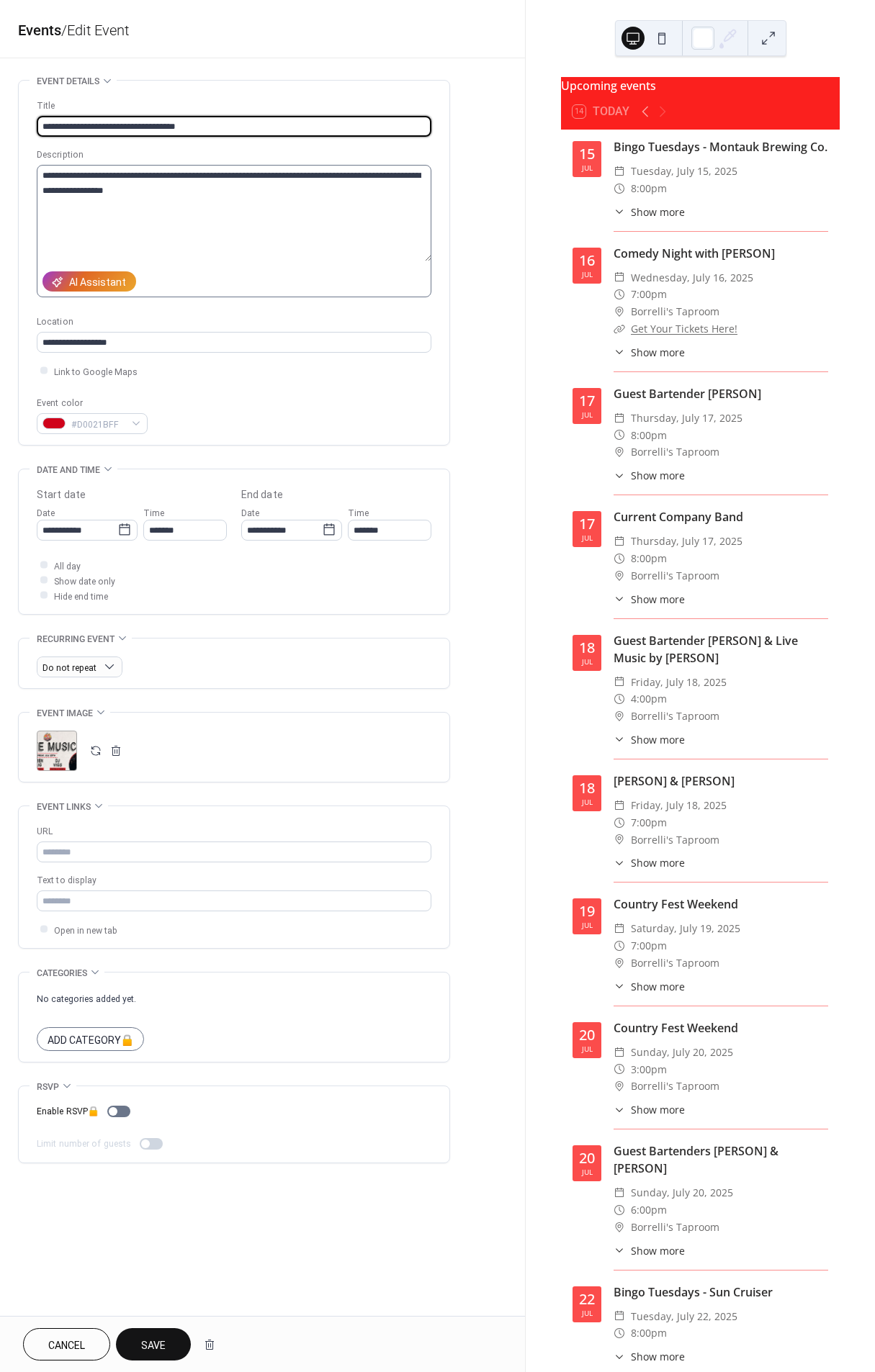 type on "**********" 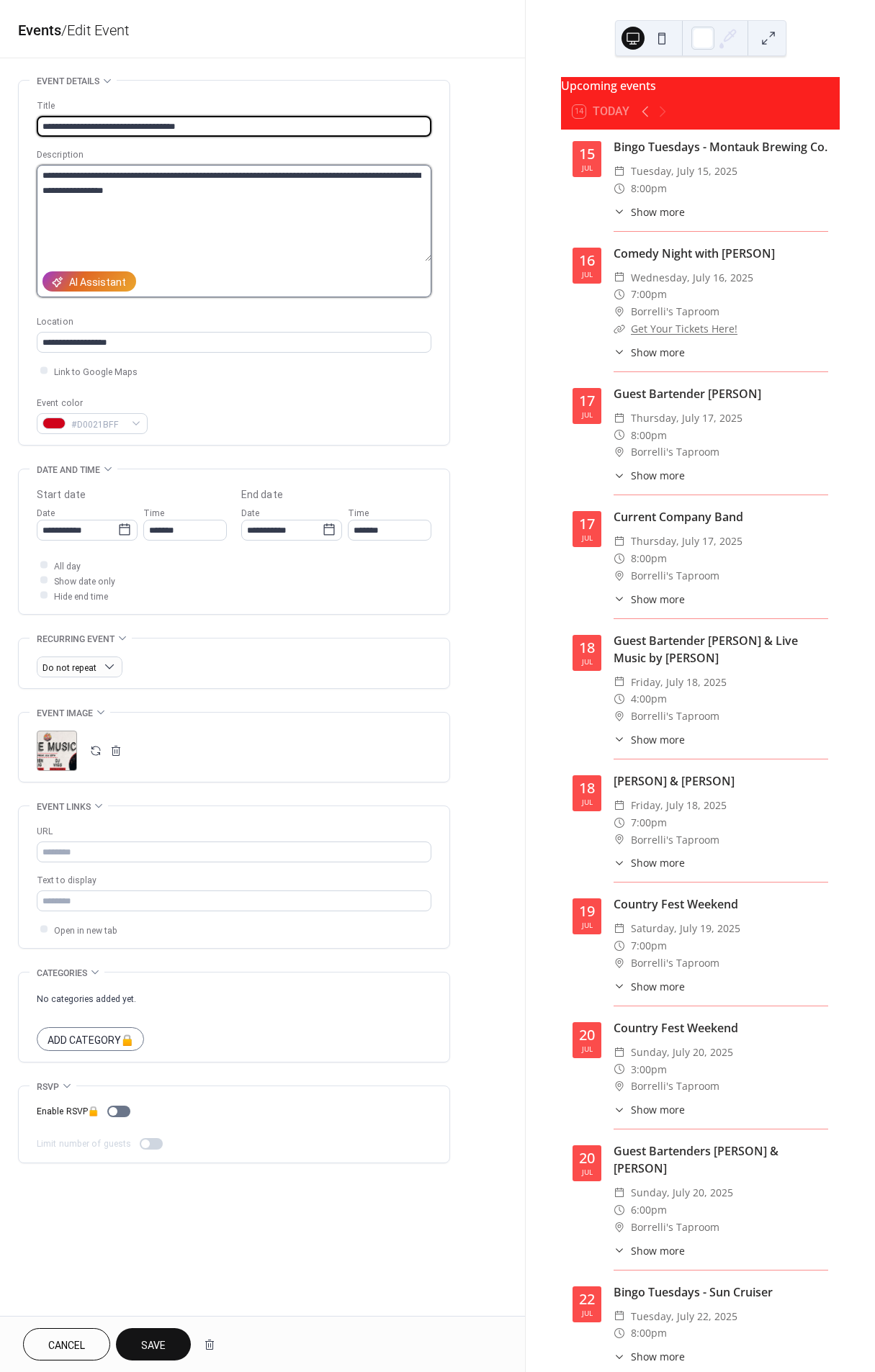 click on "**********" at bounding box center [234, 213] 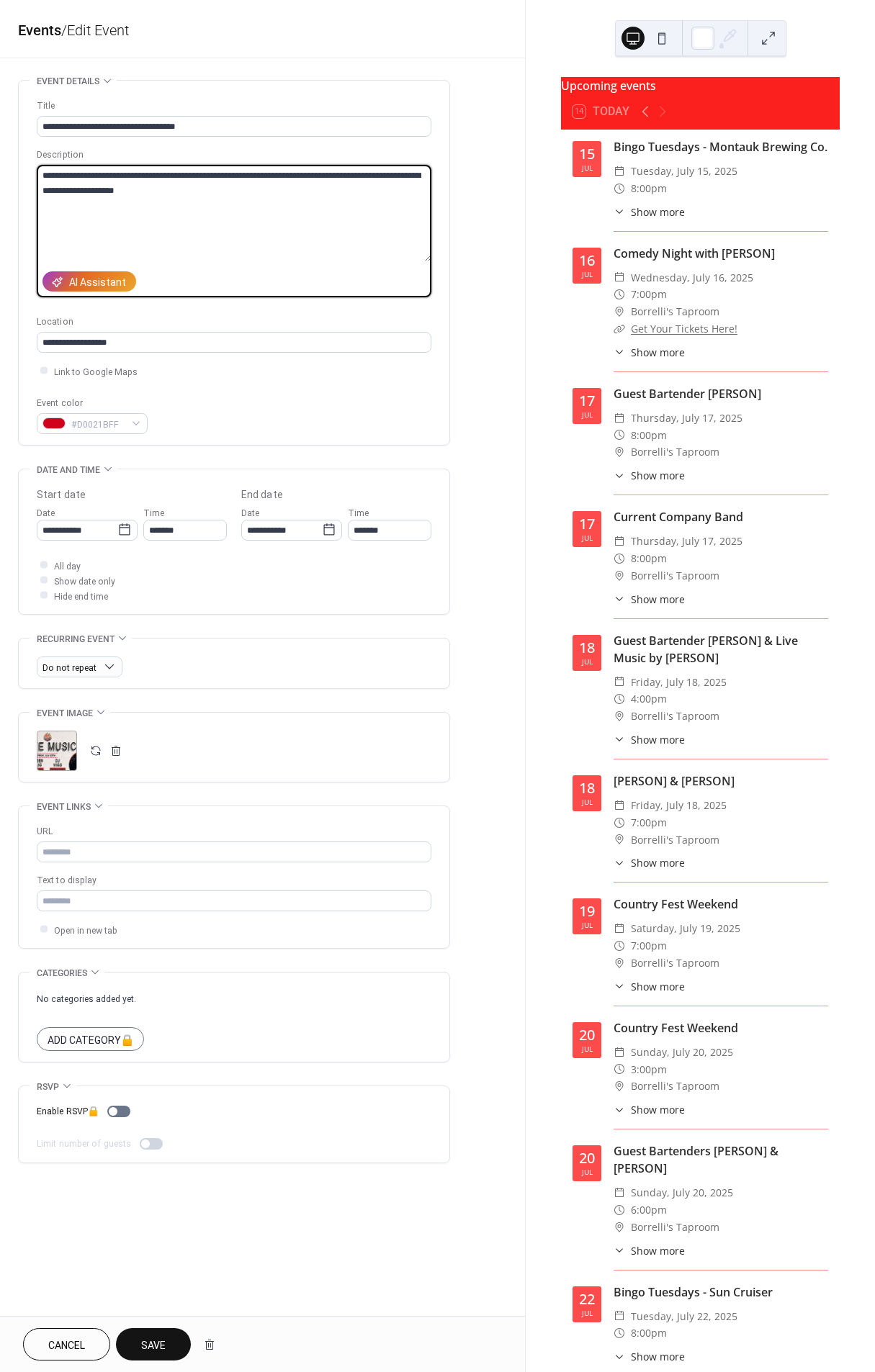 drag, startPoint x: 30, startPoint y: 180, endPoint x: -17, endPoint y: 153, distance: 54.20332 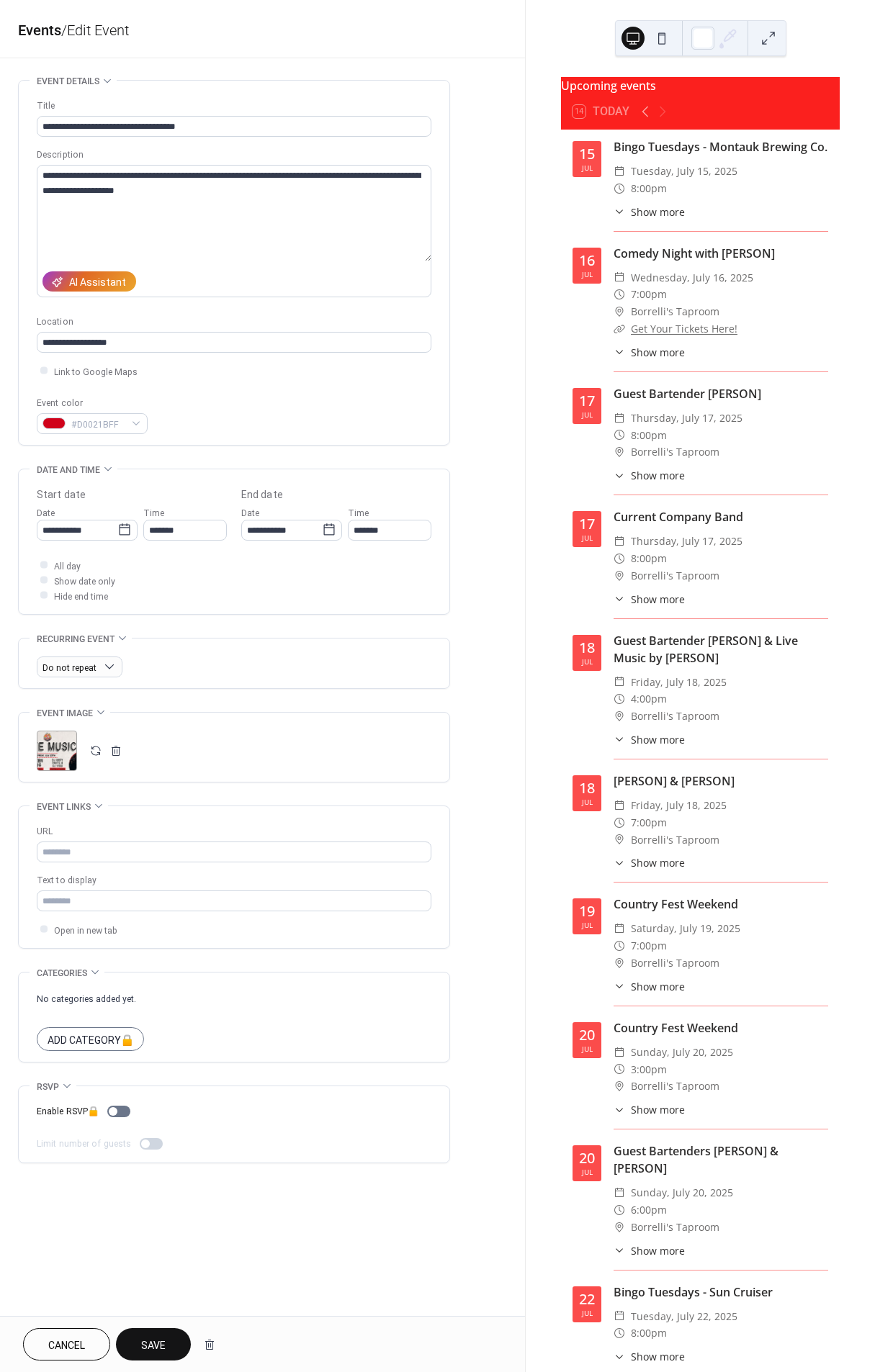 click on "Save" at bounding box center (153, 1345) 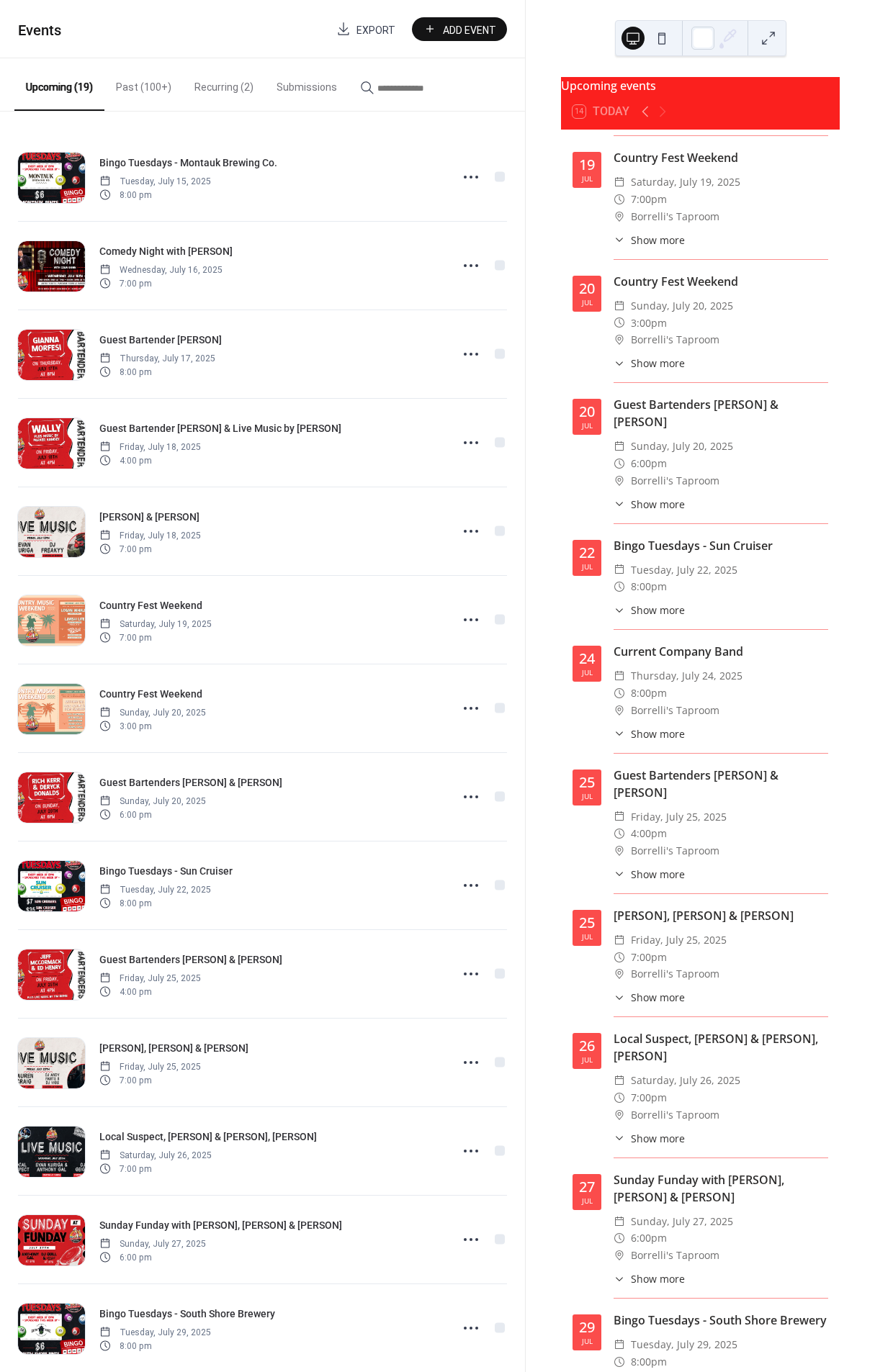 scroll, scrollTop: 747, scrollLeft: 0, axis: vertical 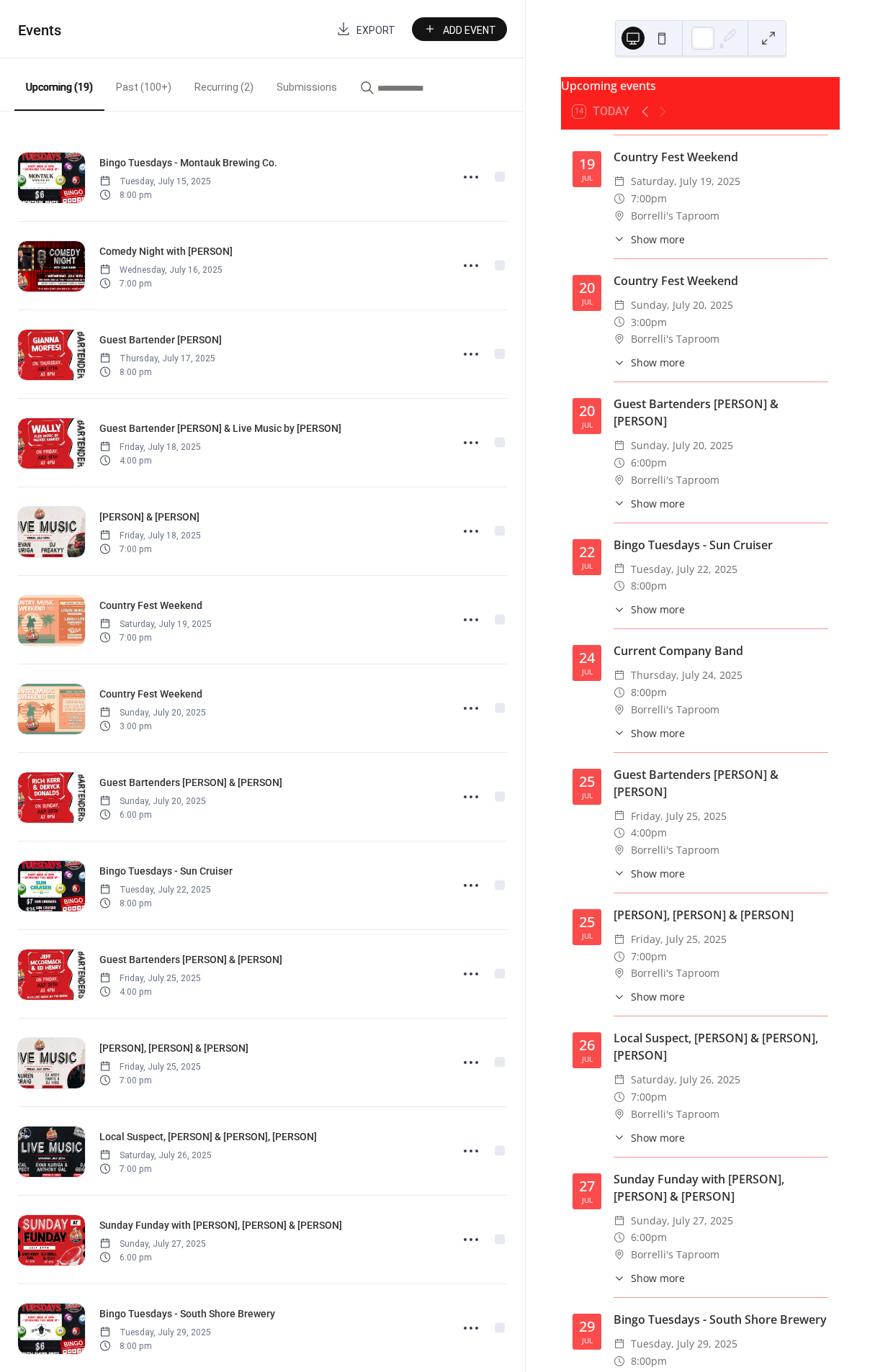 click on "Show more" at bounding box center (658, 996) 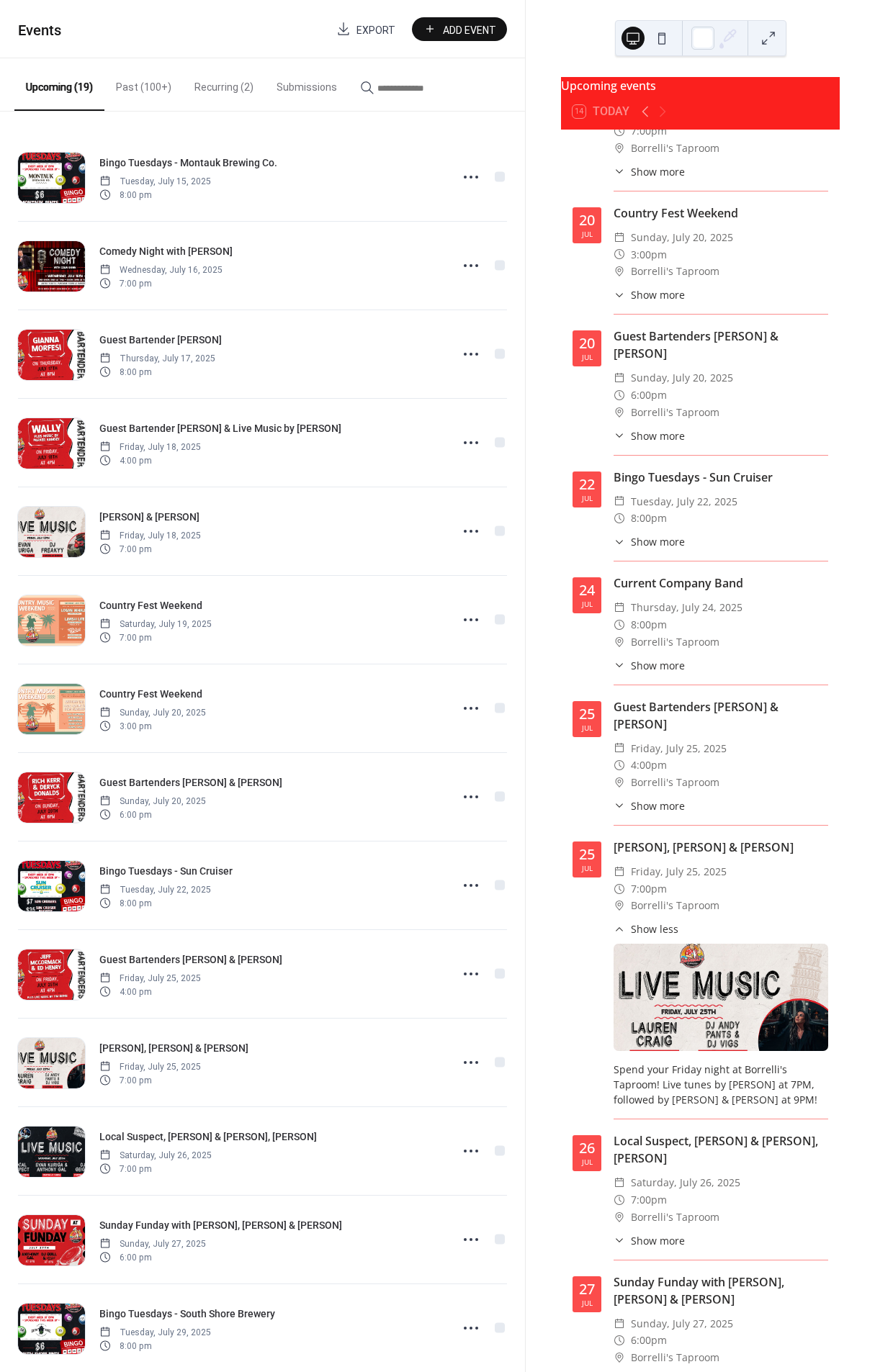 scroll, scrollTop: 868, scrollLeft: 0, axis: vertical 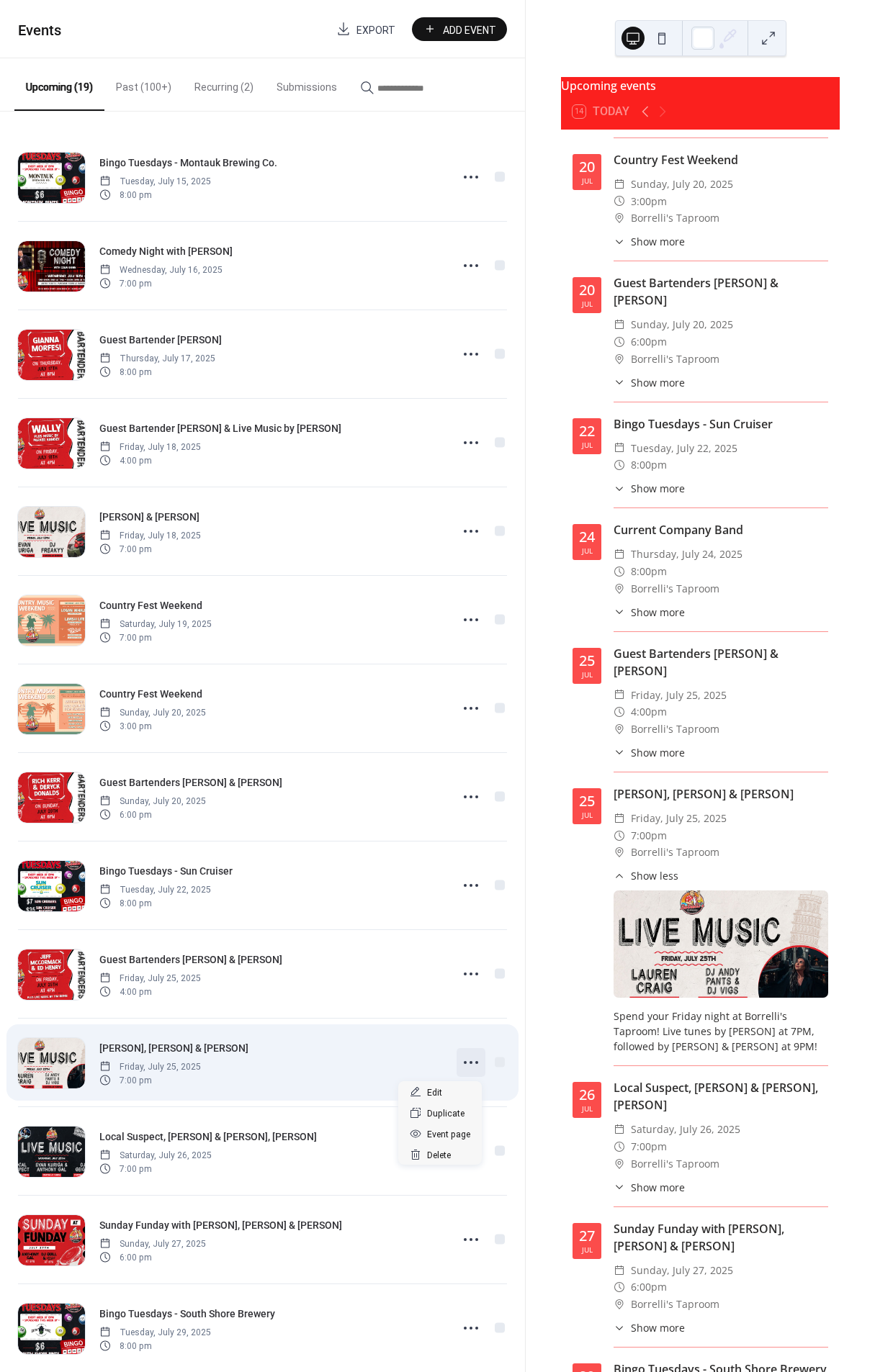 click 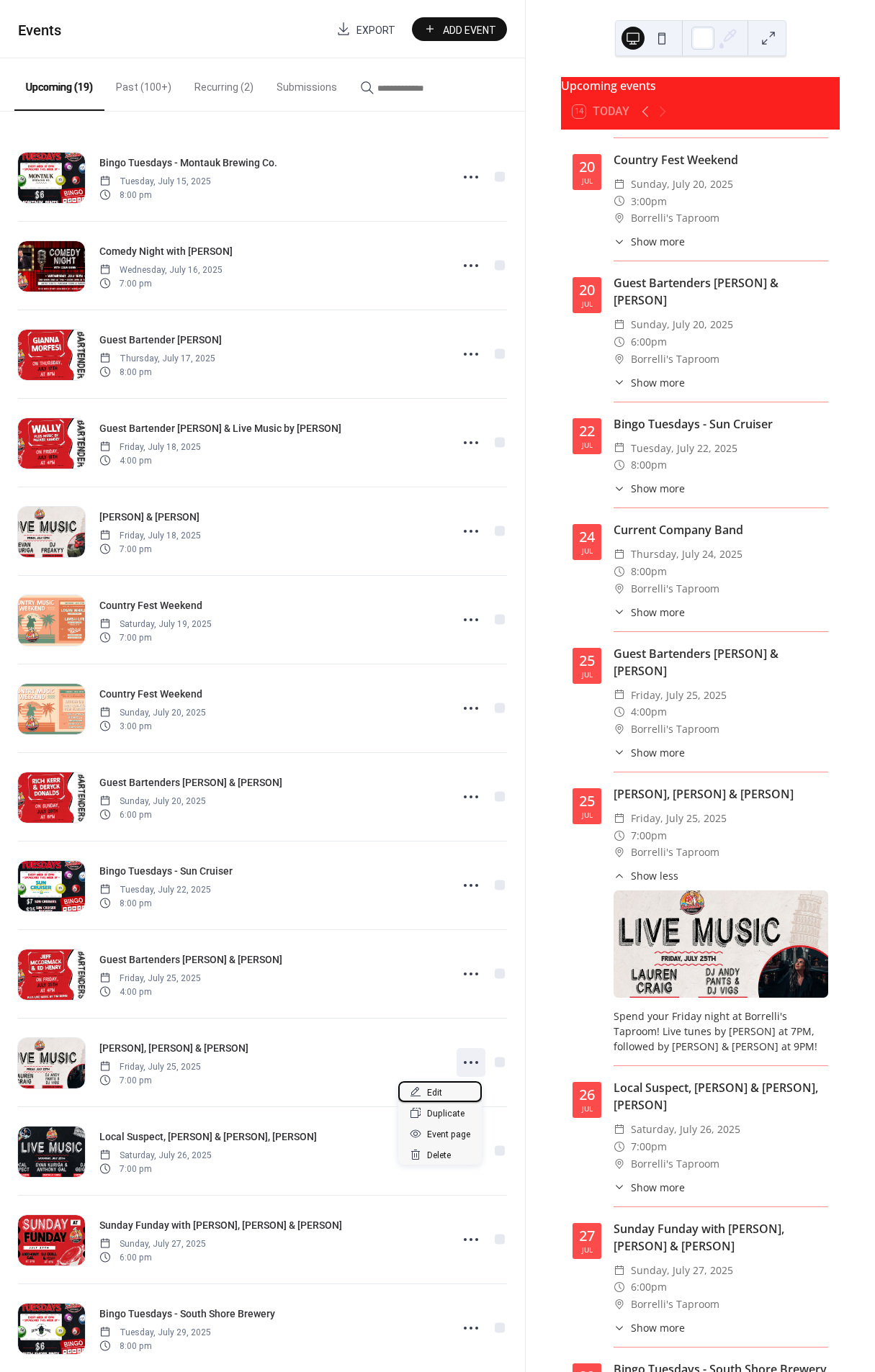 drag, startPoint x: 443, startPoint y: 1092, endPoint x: 429, endPoint y: 1008, distance: 85.15868 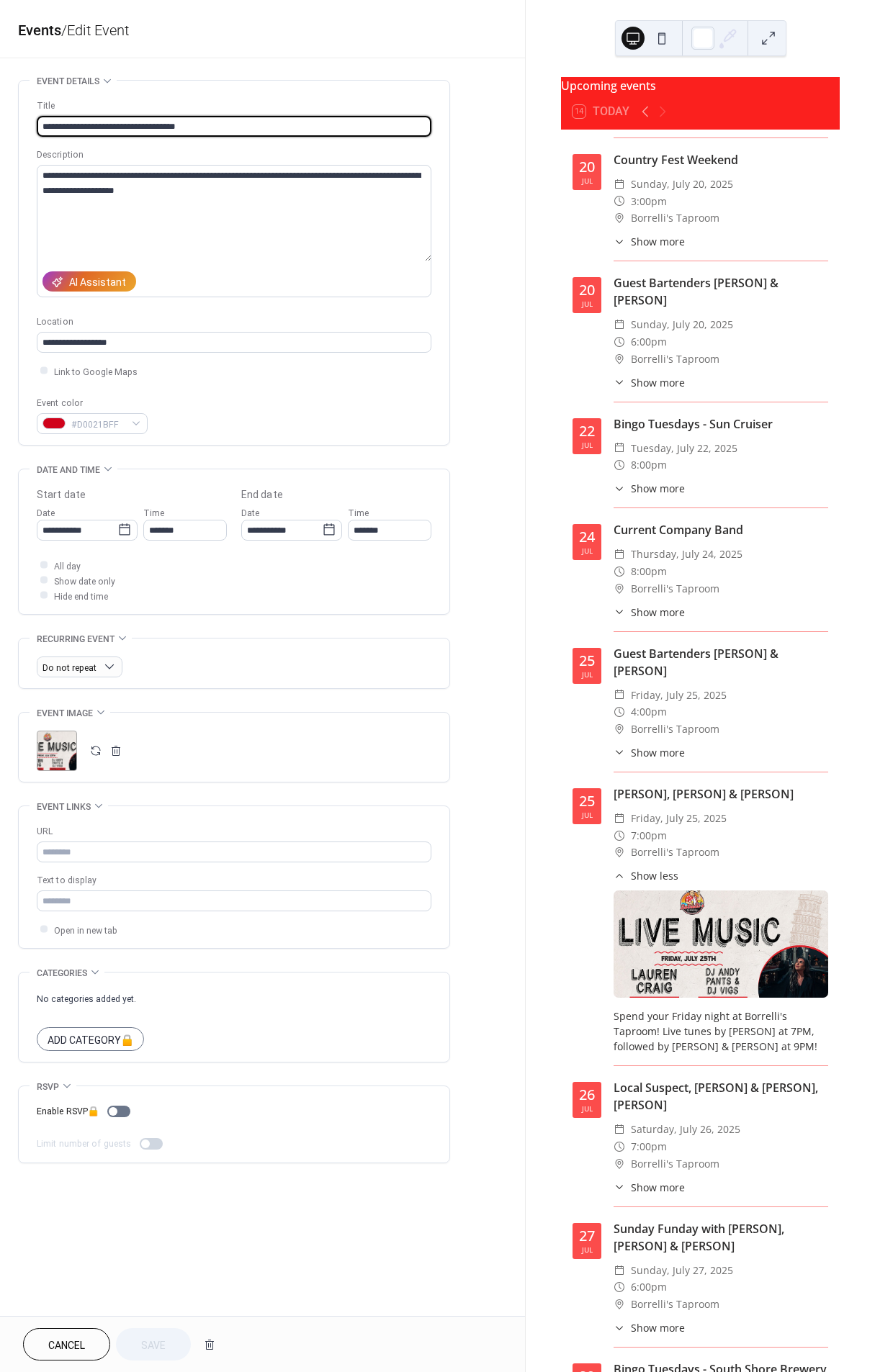 click on "**********" at bounding box center (234, 126) 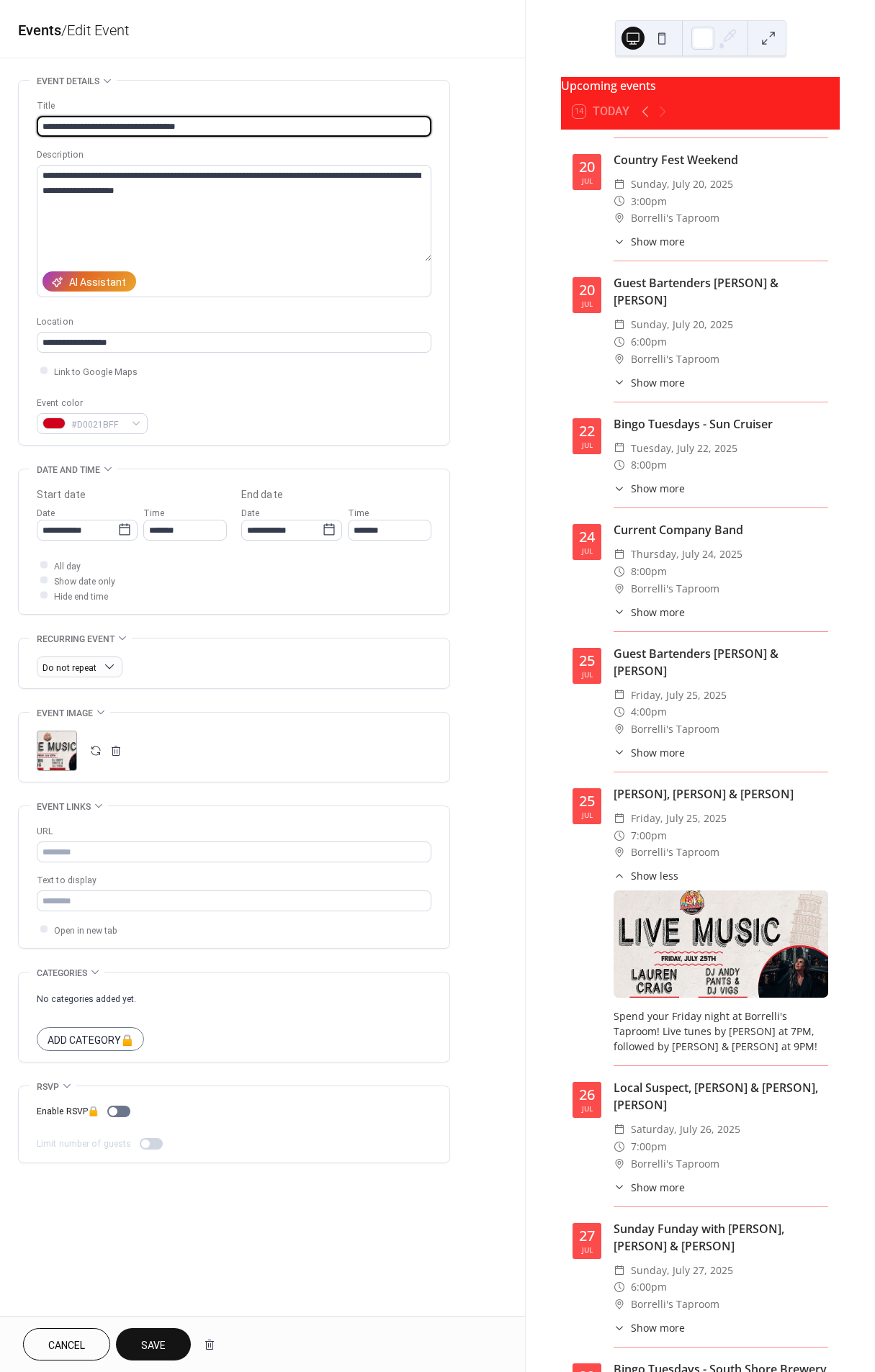 type on "**********" 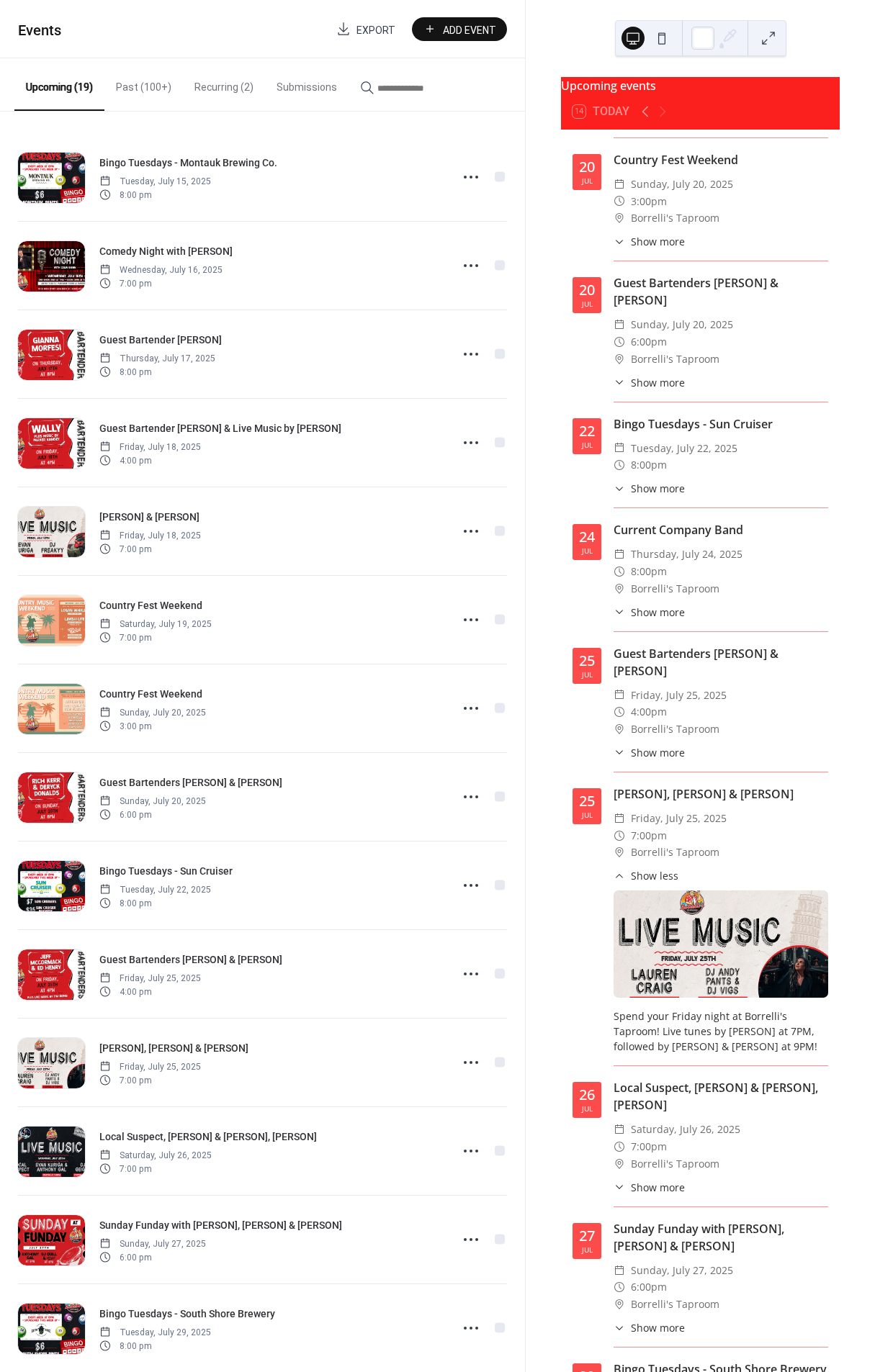 drag, startPoint x: 647, startPoint y: 1088, endPoint x: 606, endPoint y: 1041, distance: 62.36986 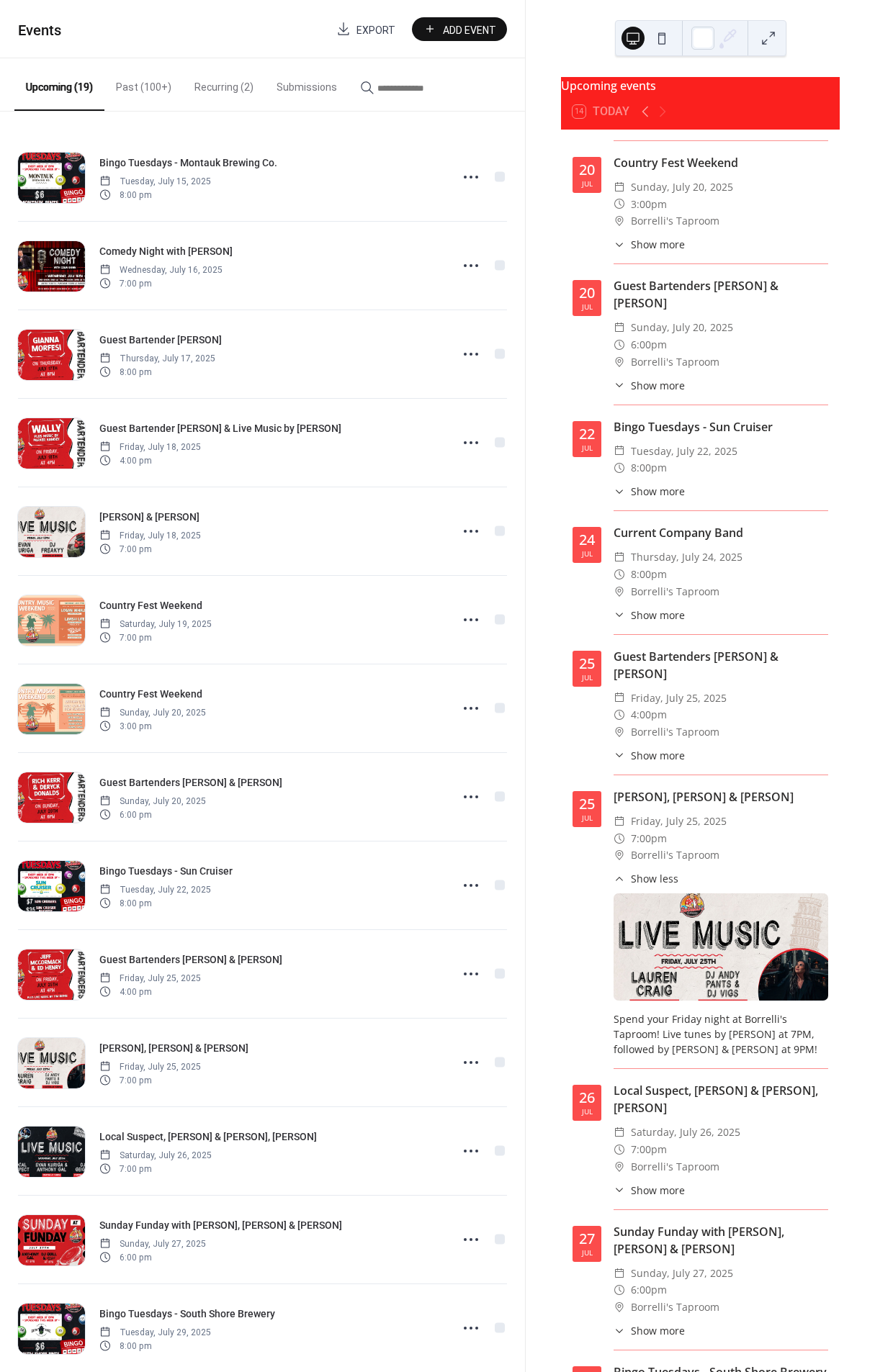 copy on "Spend your Friday night at Borrelli's Taproom! Live tunes by Lauren Craig at 7PM, followed by DJ Andy Pants & DJ Vigs at 9PM!" 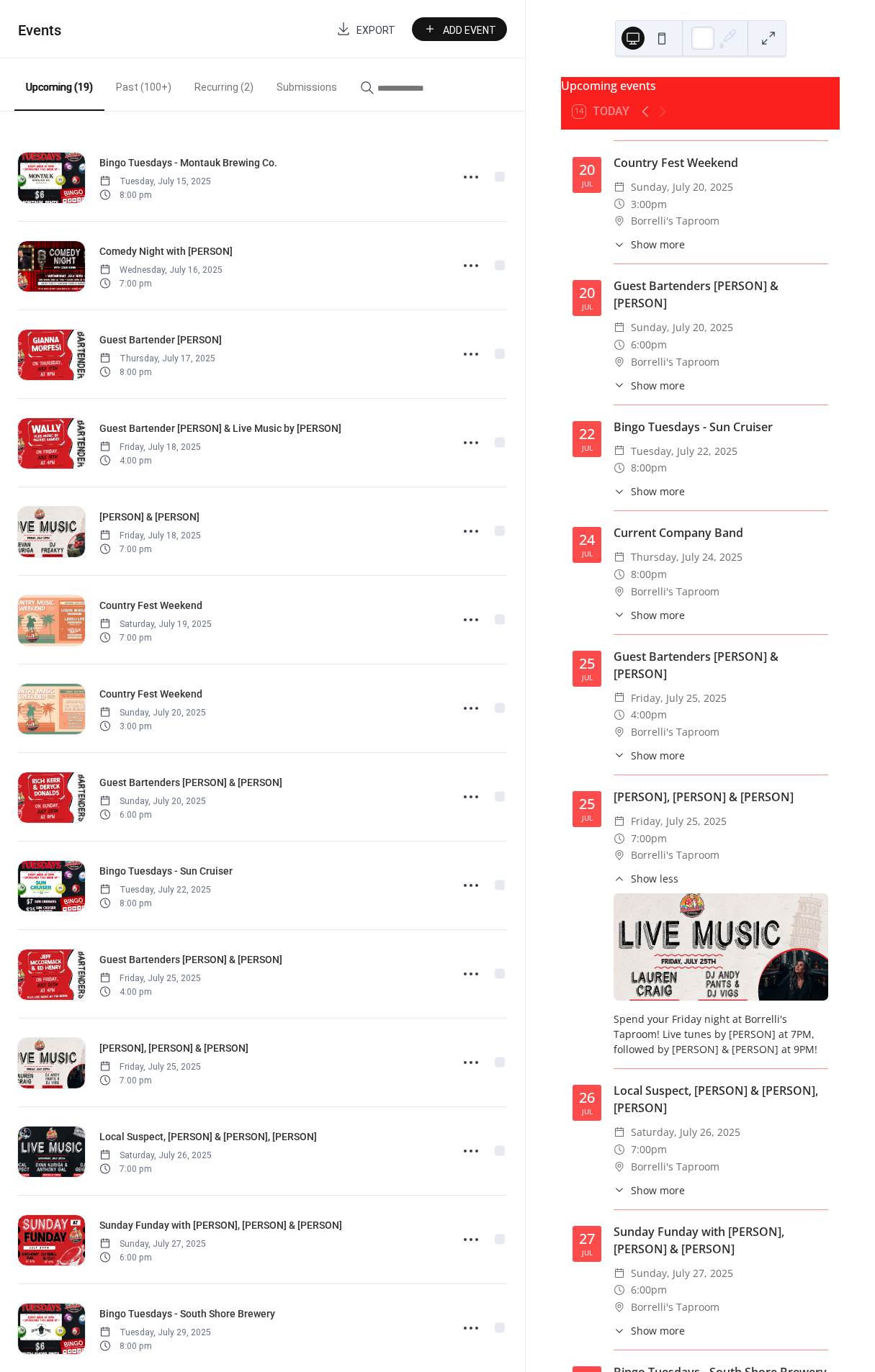 drag, startPoint x: 643, startPoint y: 822, endPoint x: 849, endPoint y: 826, distance: 206.03883 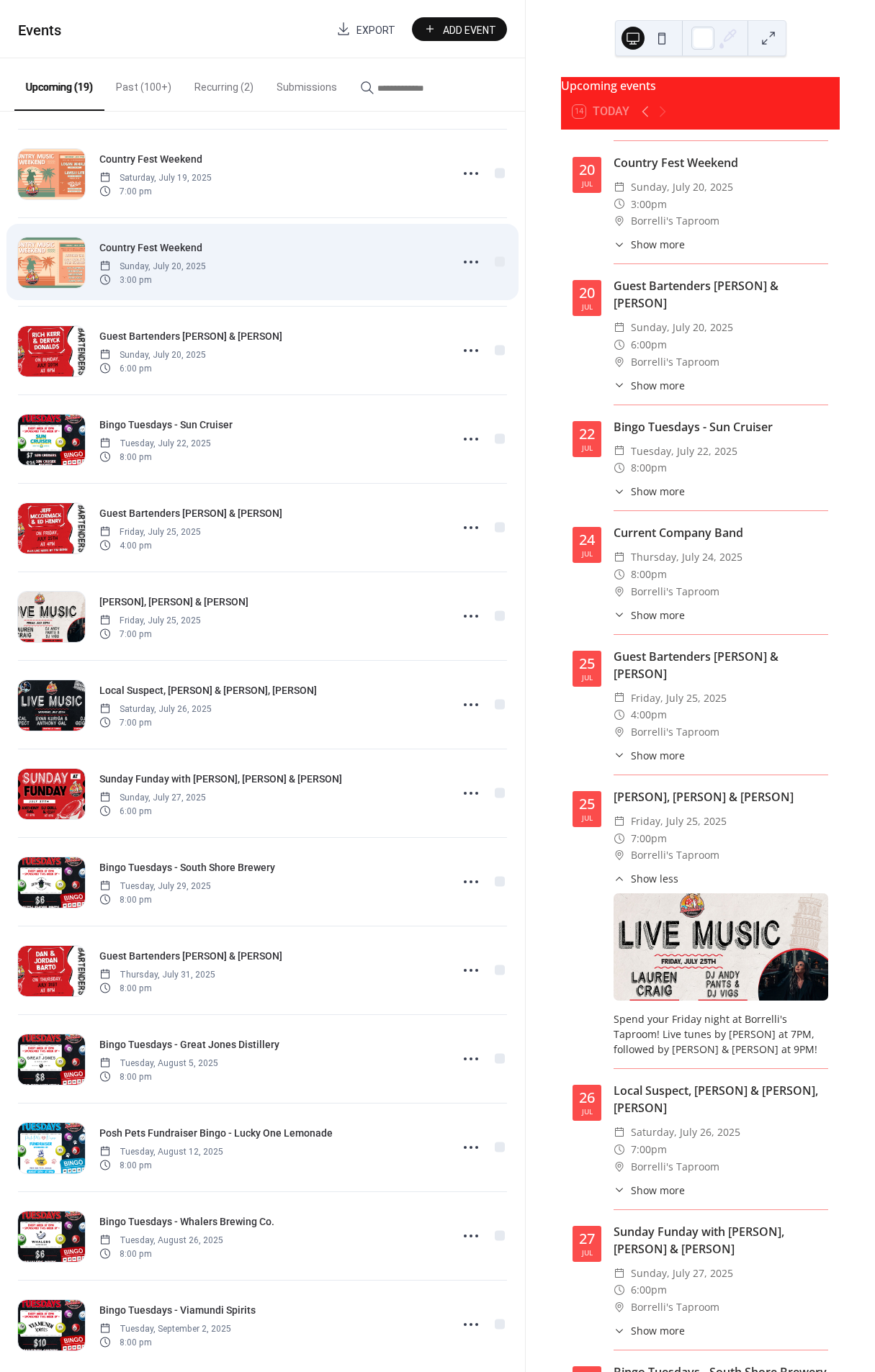 scroll, scrollTop: 466, scrollLeft: 0, axis: vertical 